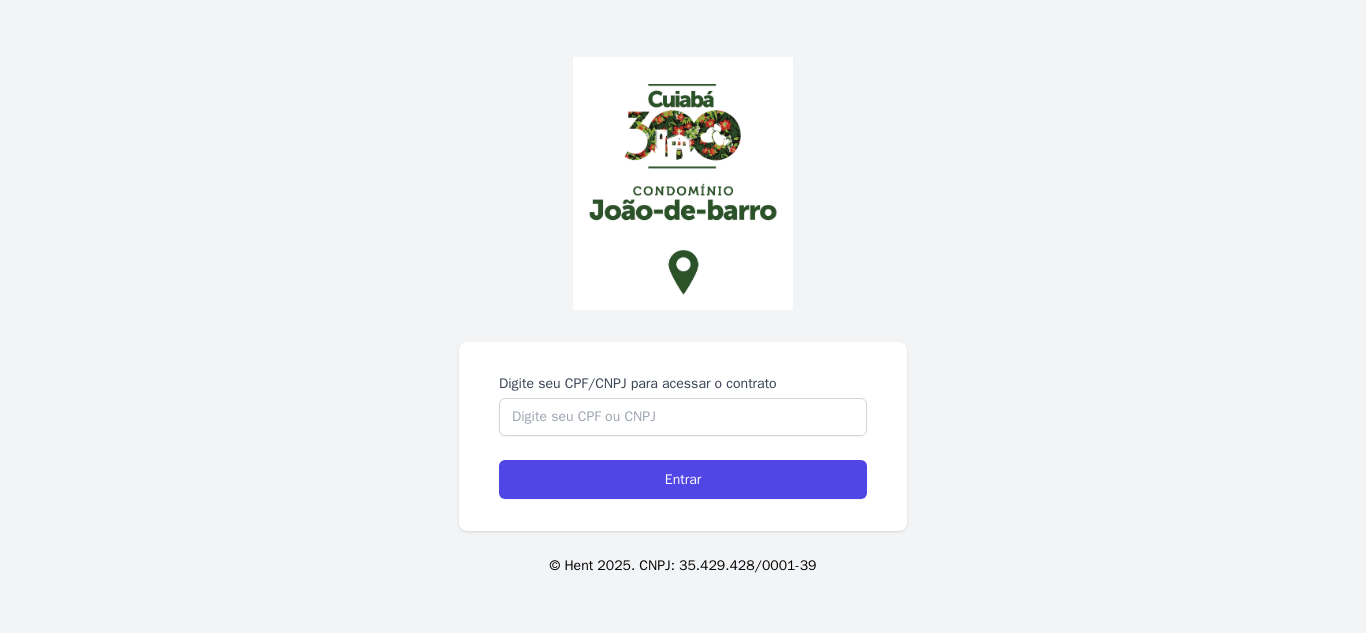 scroll, scrollTop: 0, scrollLeft: 0, axis: both 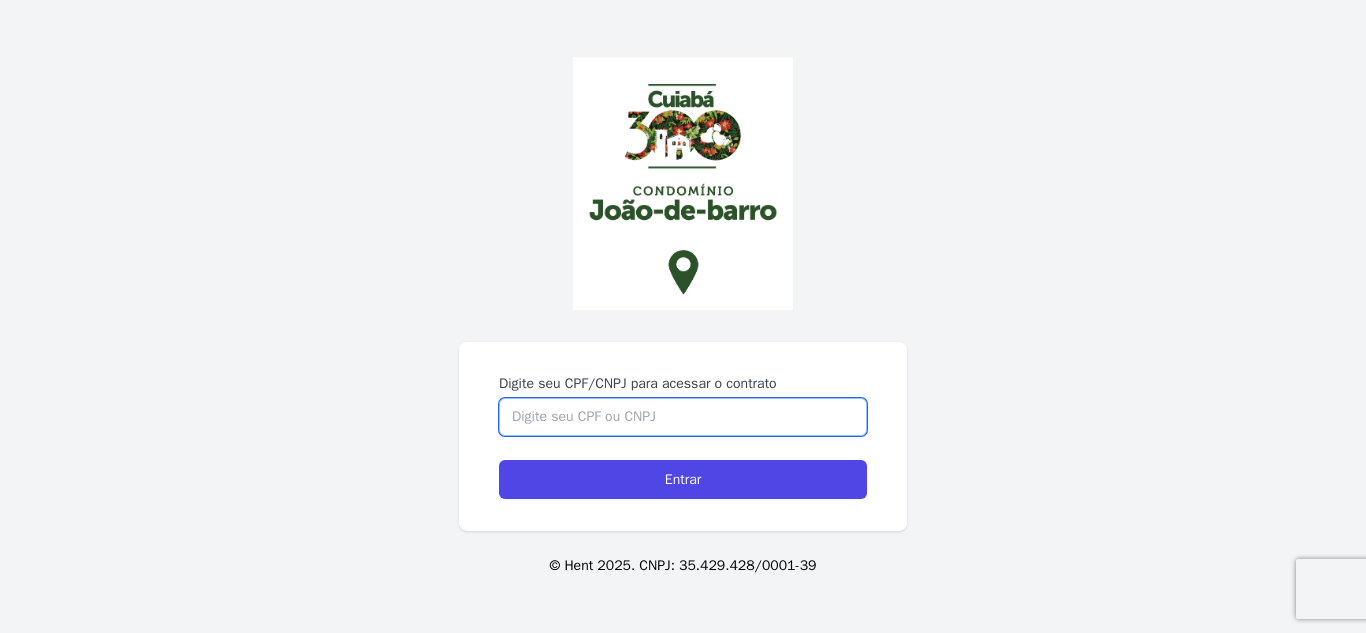 click on "Digite seu CPF/CNPJ para acessar o contrato" at bounding box center (683, 417) 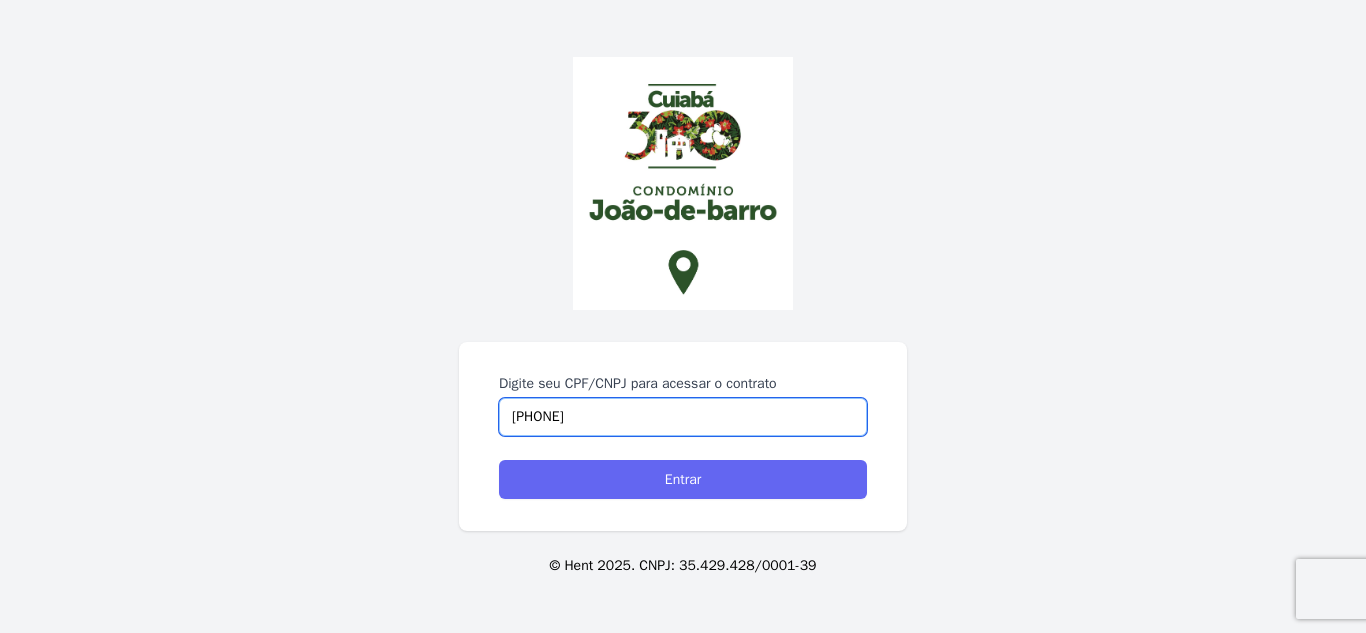 type on "[PHONE]" 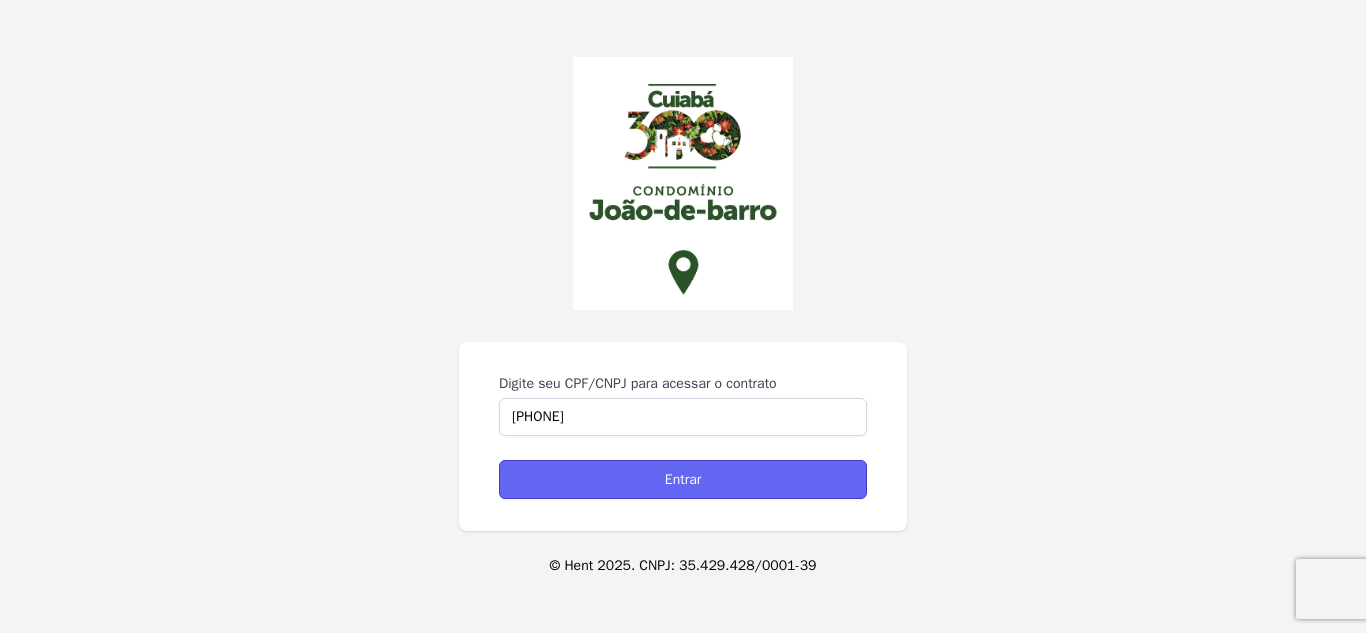 click on "Entrar" at bounding box center (683, 479) 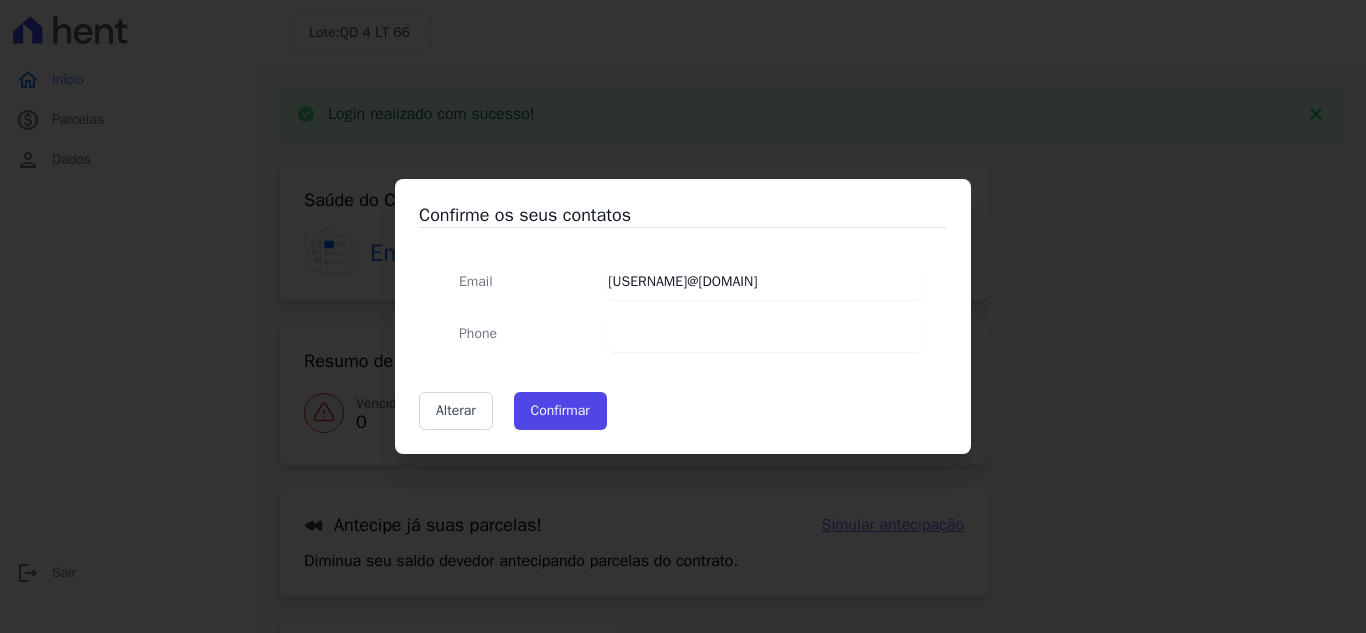 scroll, scrollTop: 0, scrollLeft: 0, axis: both 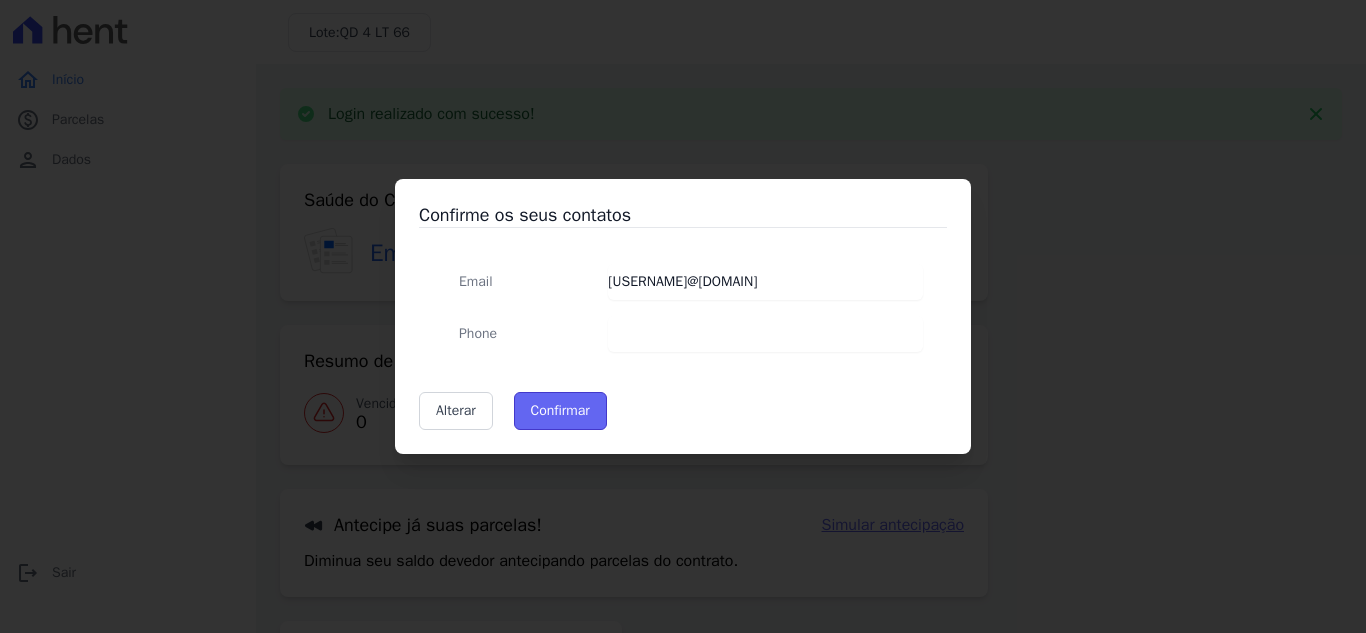 click on "Confirmar" at bounding box center (560, 411) 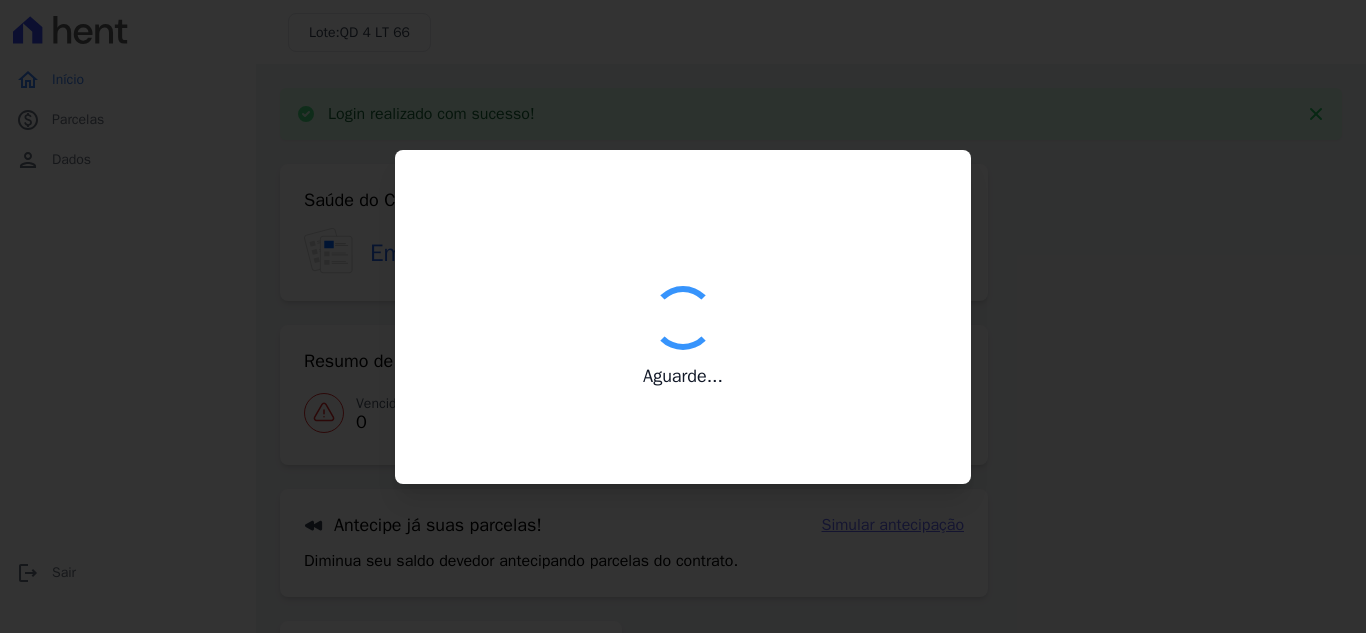 type on "Contatos confirmados com sucesso." 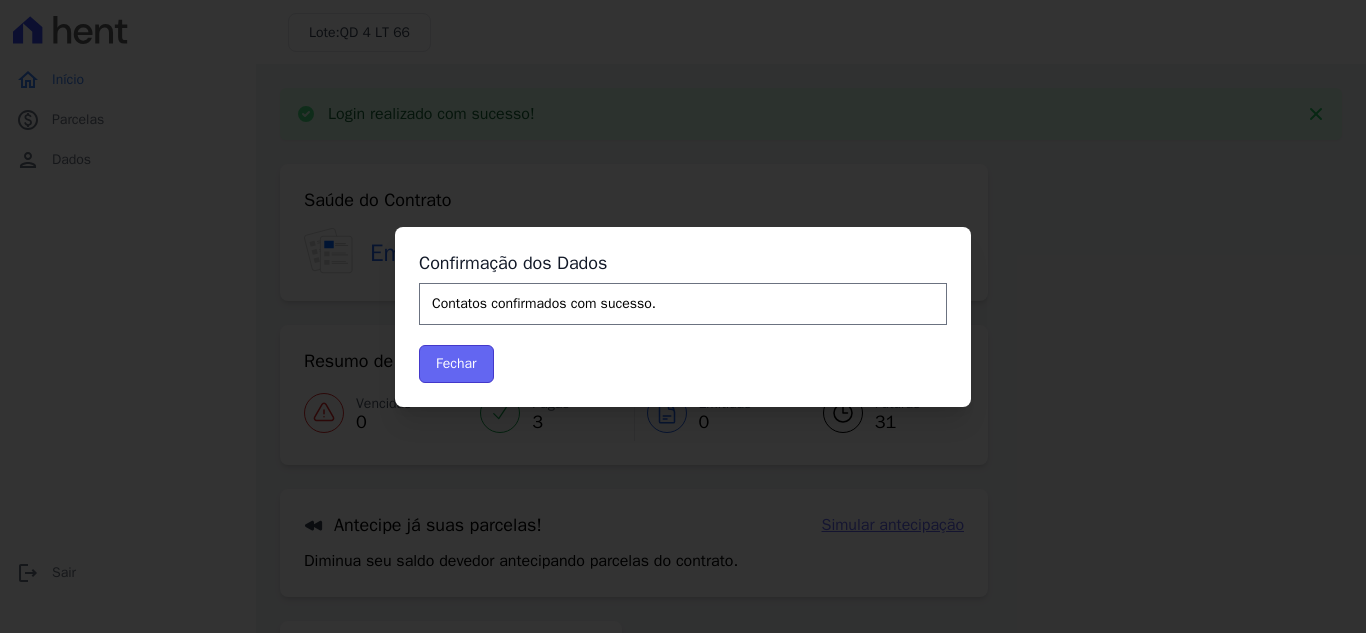 click on "Fechar" at bounding box center [456, 364] 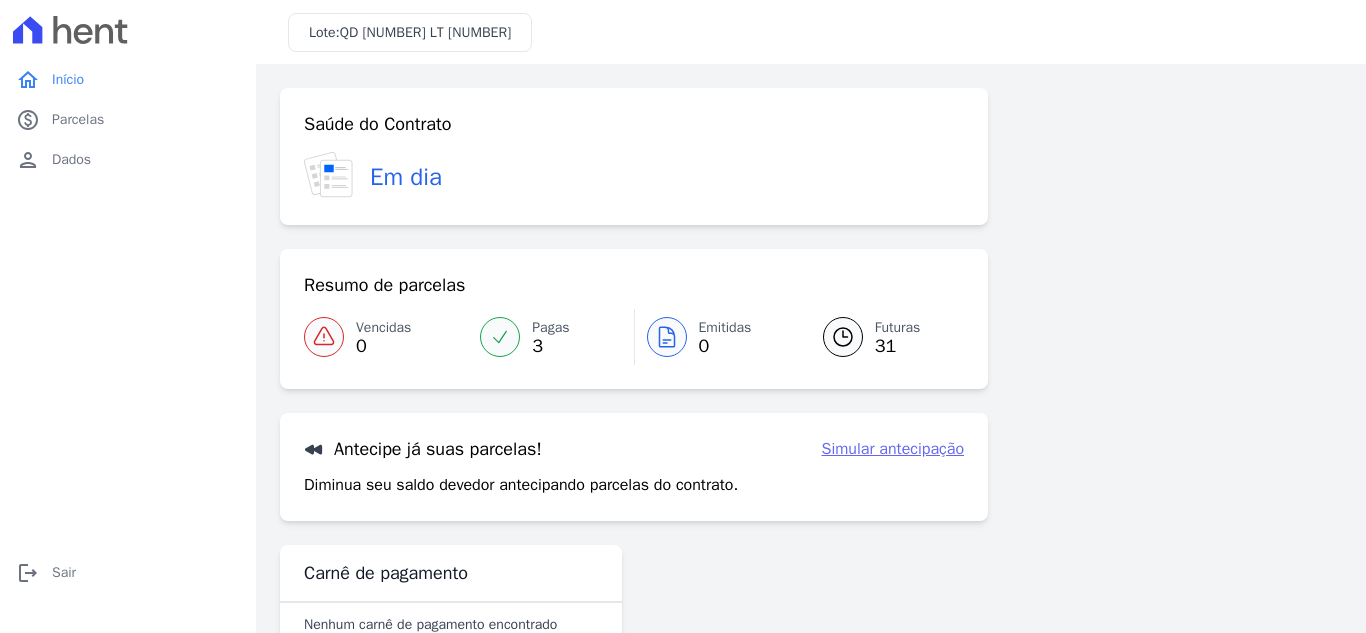 scroll, scrollTop: 0, scrollLeft: 0, axis: both 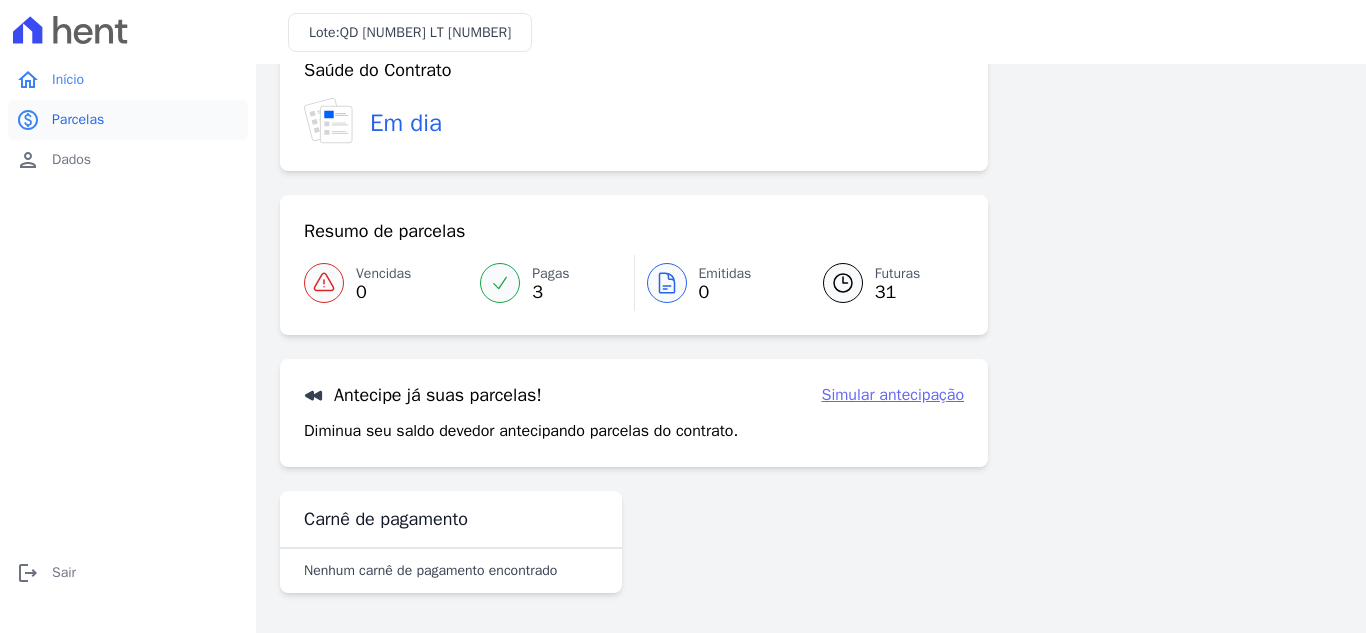 click on "Parcelas" at bounding box center (78, 120) 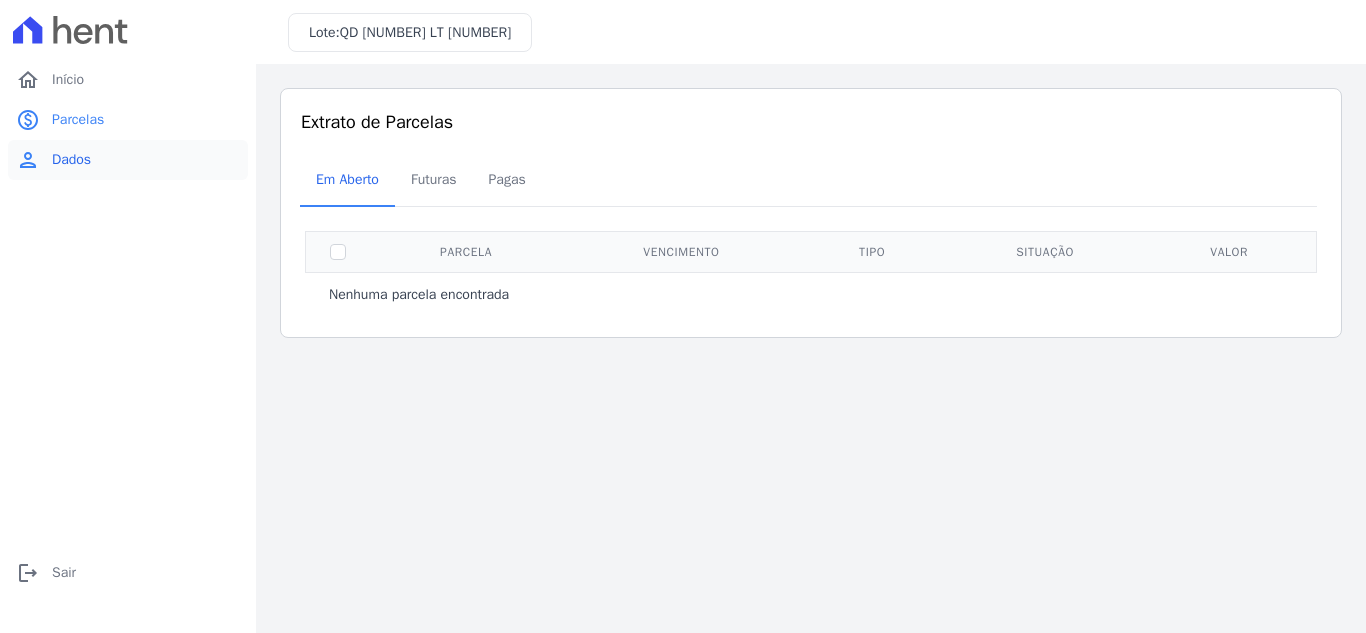 click on "person Dados" at bounding box center [128, 160] 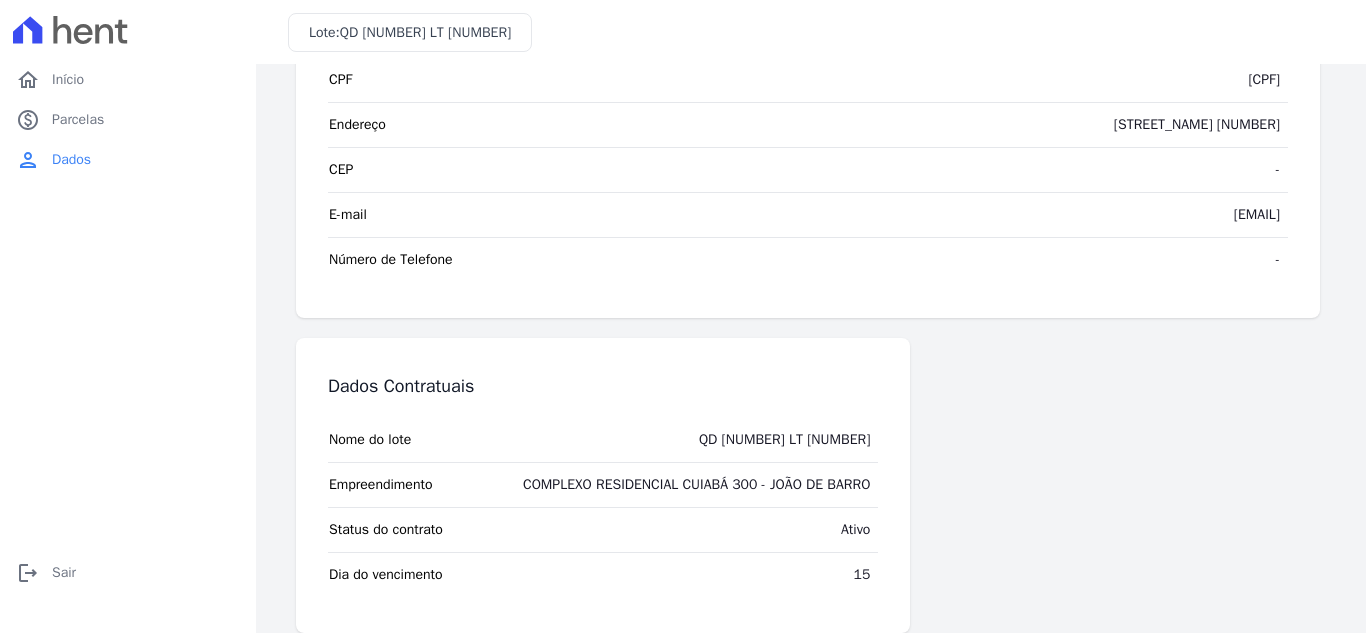 scroll, scrollTop: 189, scrollLeft: 0, axis: vertical 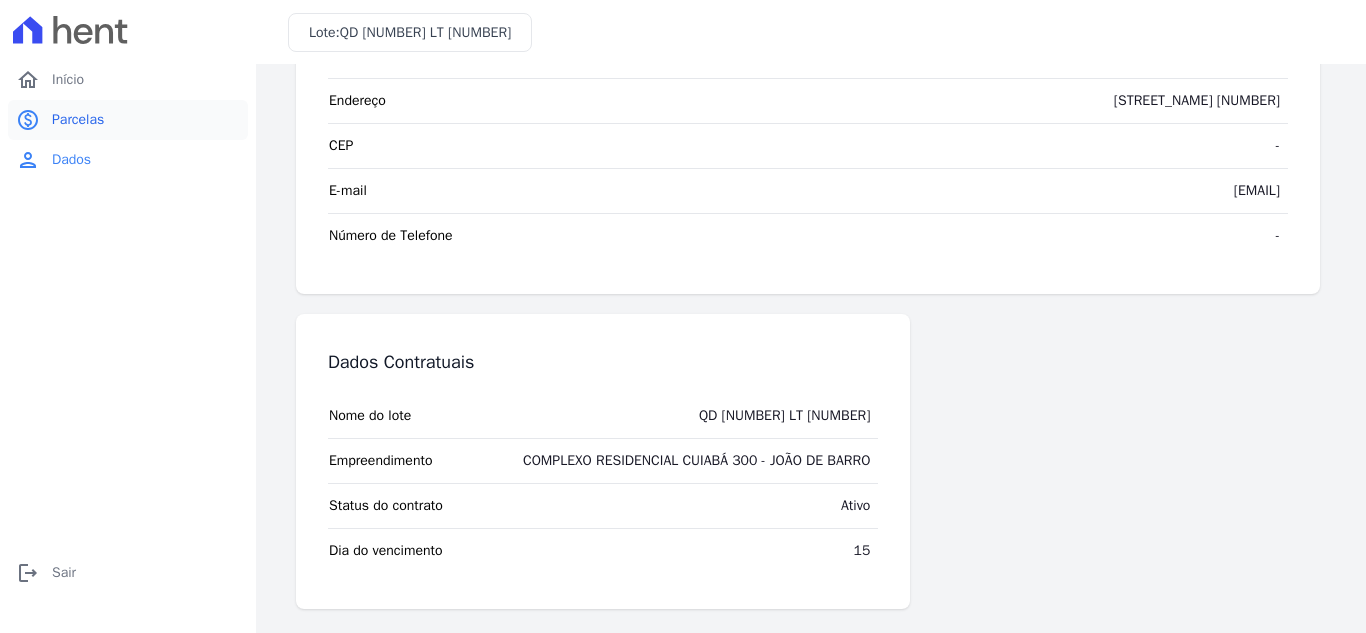 click on "paid Parcelas" at bounding box center [128, 120] 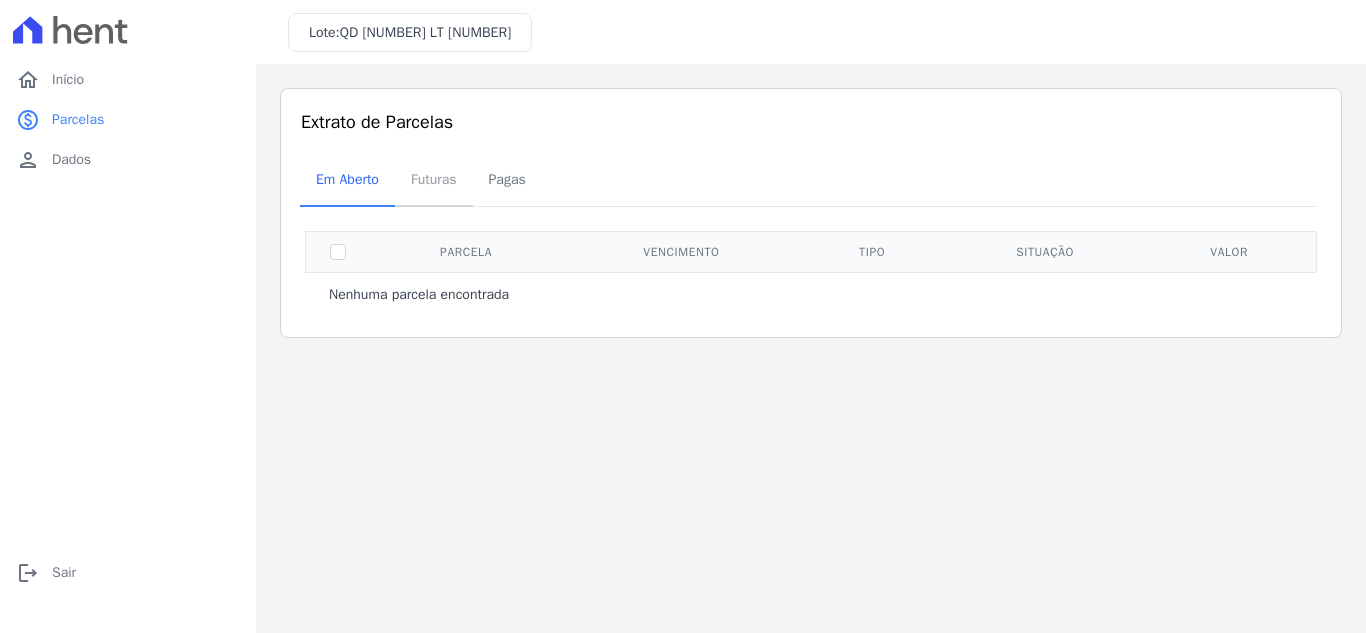 click on "Futuras" at bounding box center [434, 179] 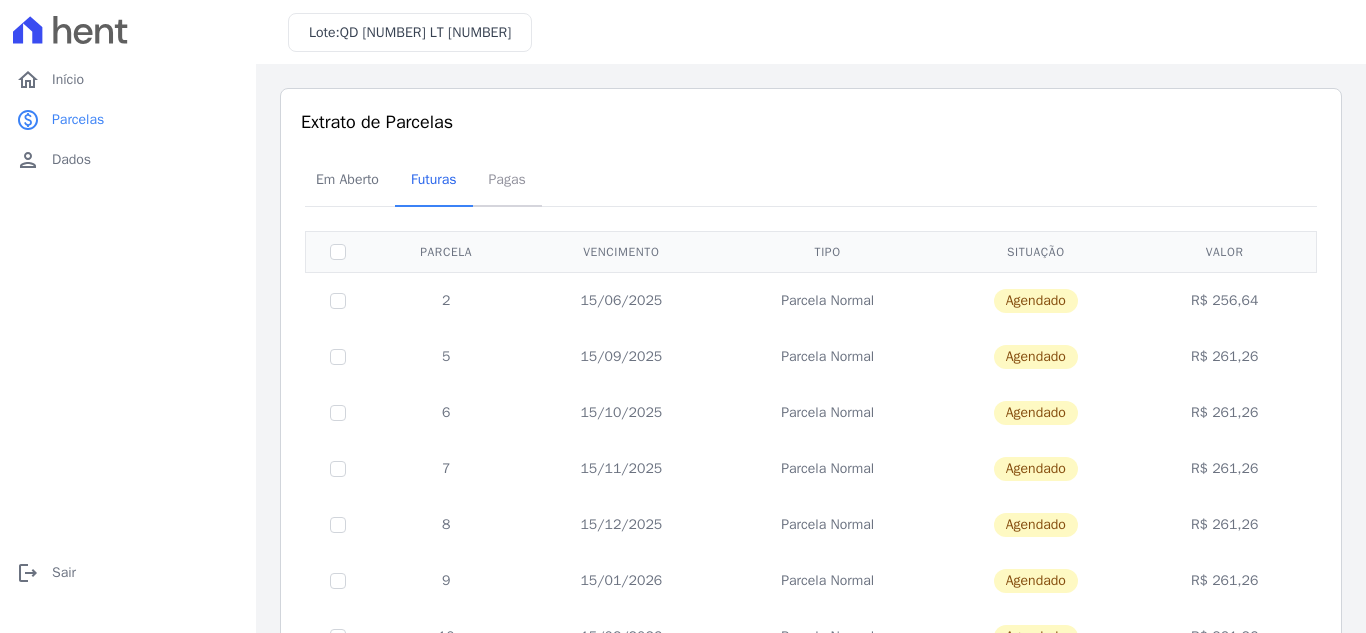 click on "Pagas" at bounding box center (507, 179) 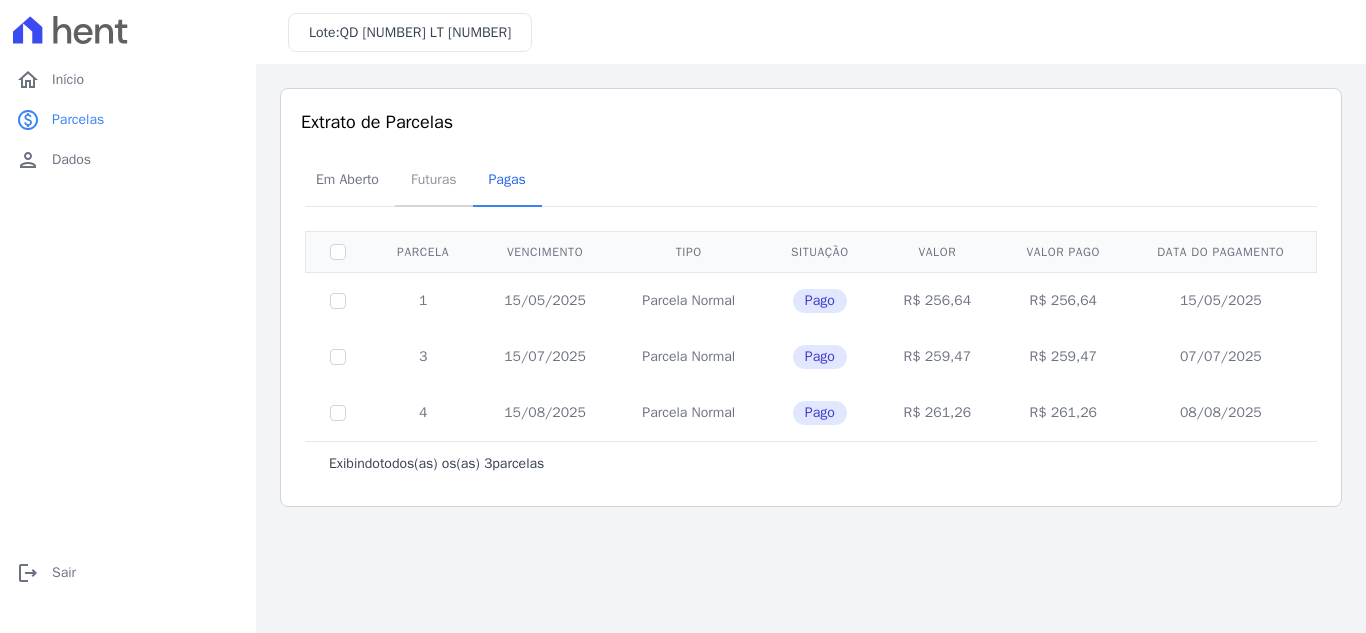 click on "Futuras" at bounding box center [434, 179] 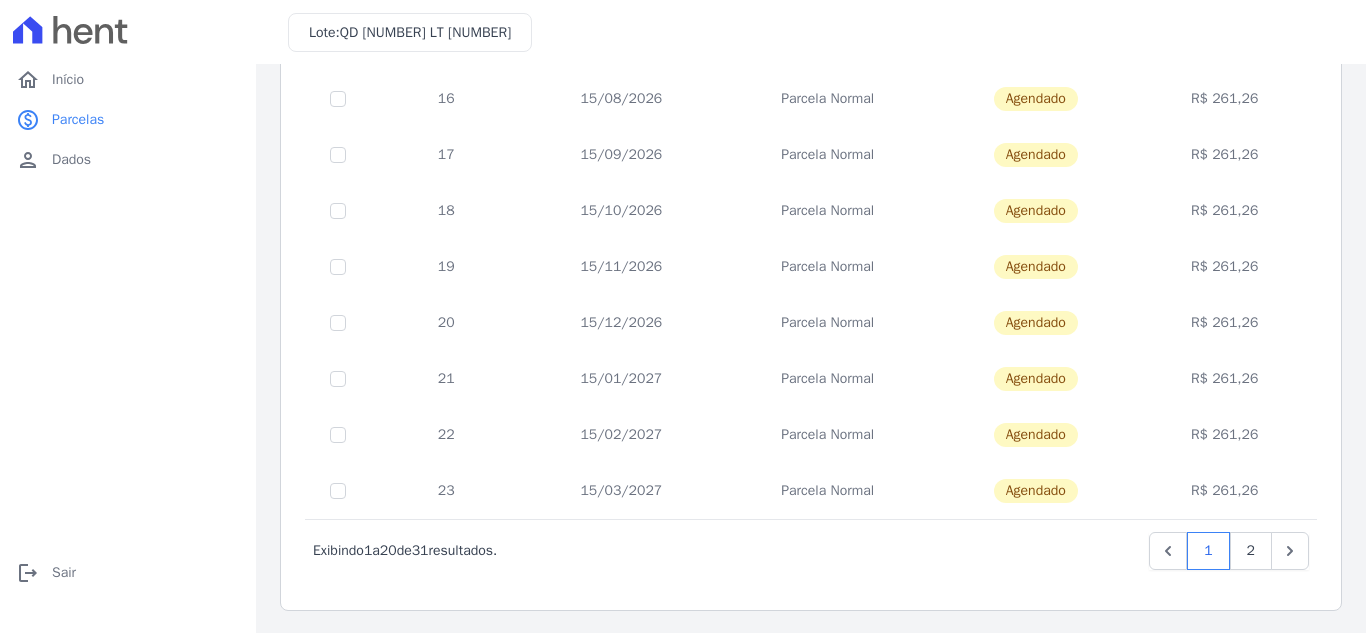 scroll, scrollTop: 876, scrollLeft: 0, axis: vertical 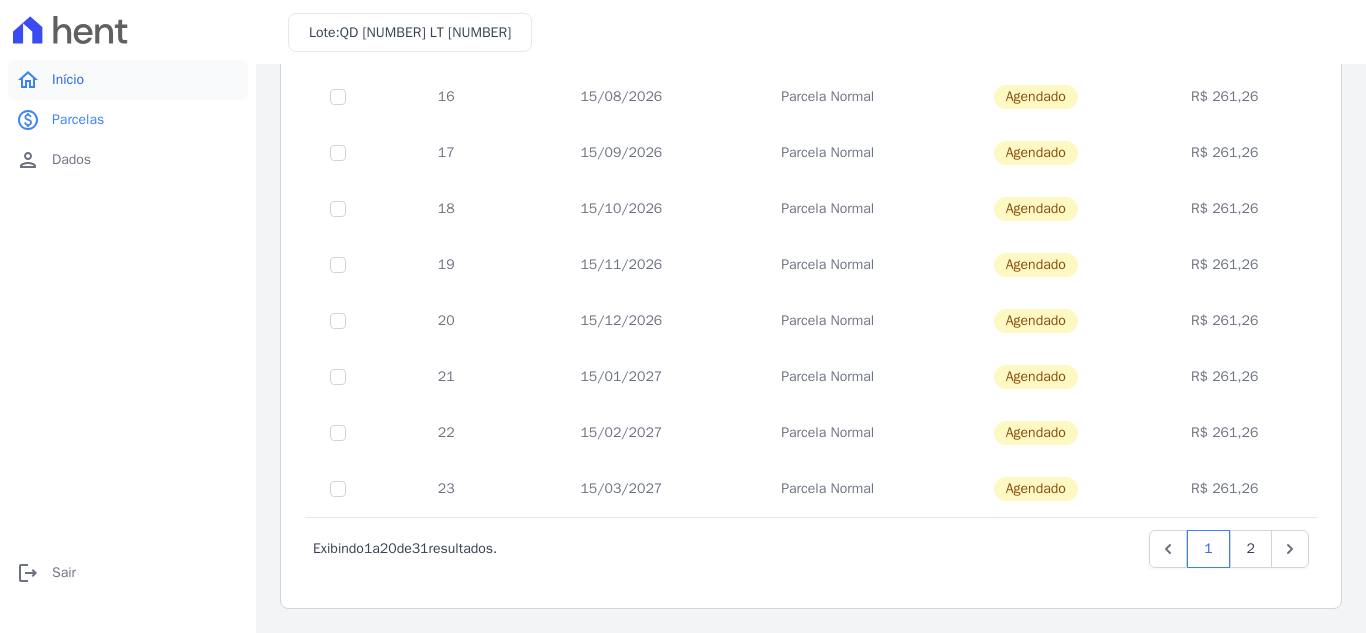 click on "home Início" at bounding box center (128, 80) 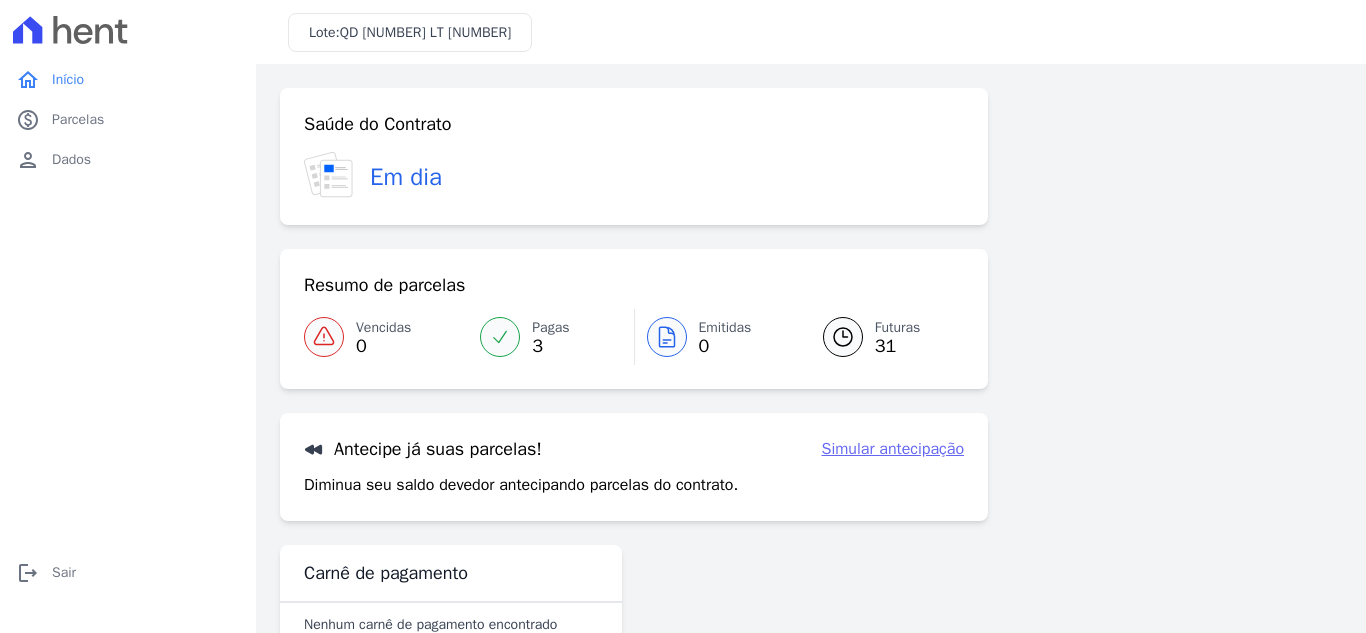 click on "Simular antecipação" at bounding box center [893, 449] 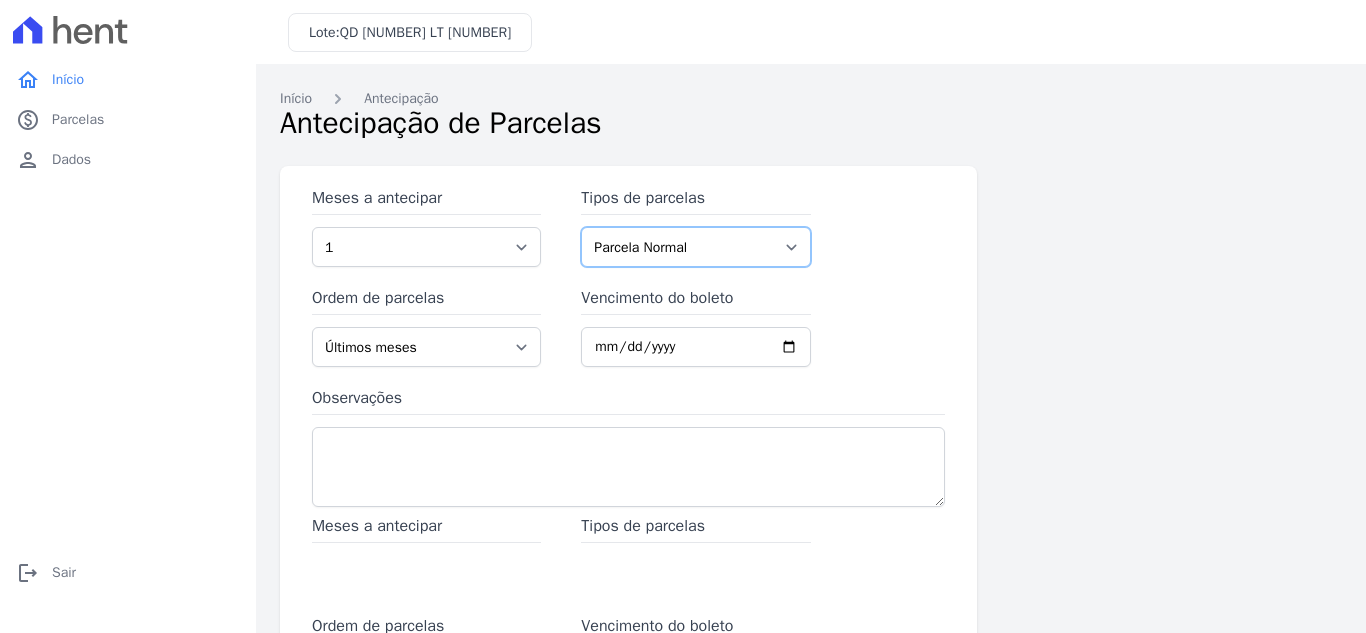 click on "Parcela Normal" at bounding box center (695, 247) 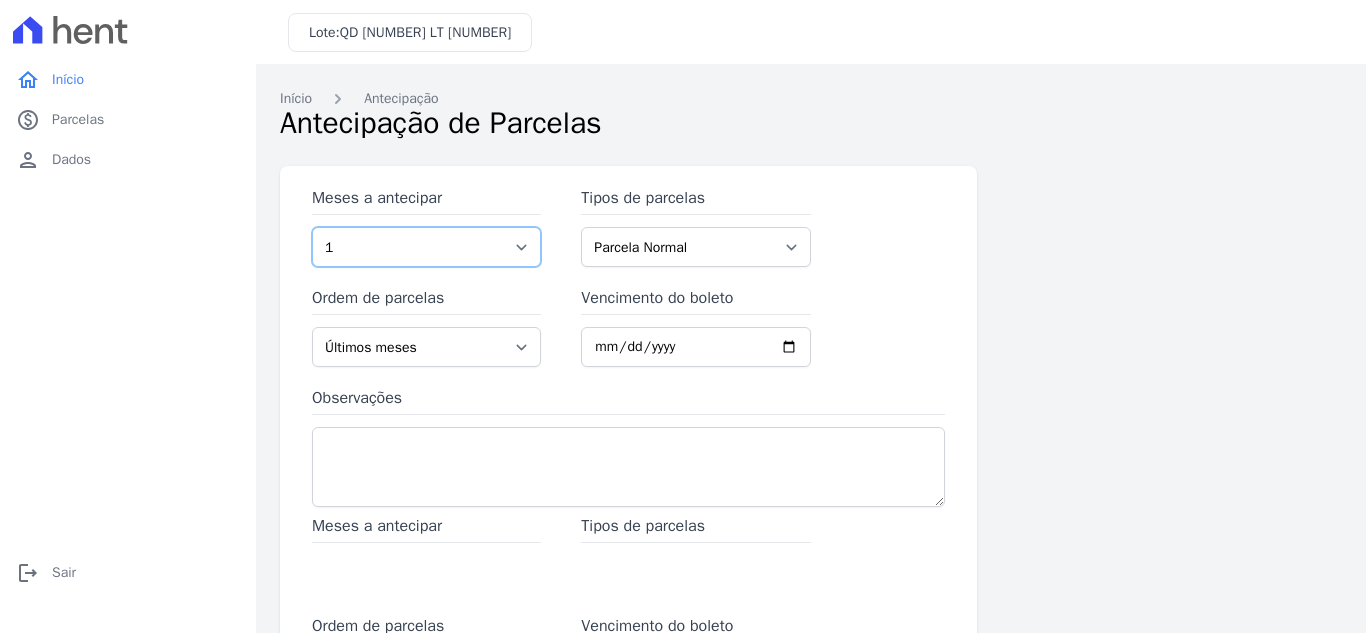 click on "1
2
3
4
5
6
7
8
9
10
11
12
13
14
15
16
17
18
19
20
21
22
23
24
25
26
27
28
29
30
31
32
33
34" at bounding box center (426, 247) 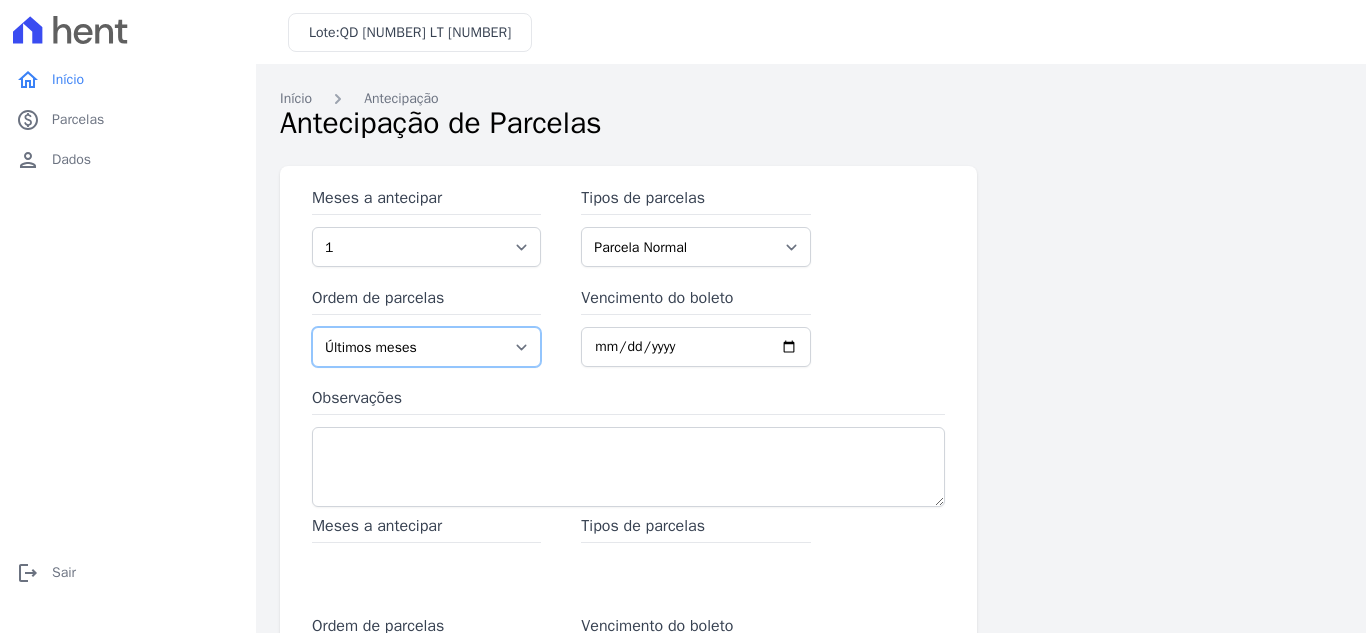 click on "Últimos meses
Primeiros meses" at bounding box center [426, 347] 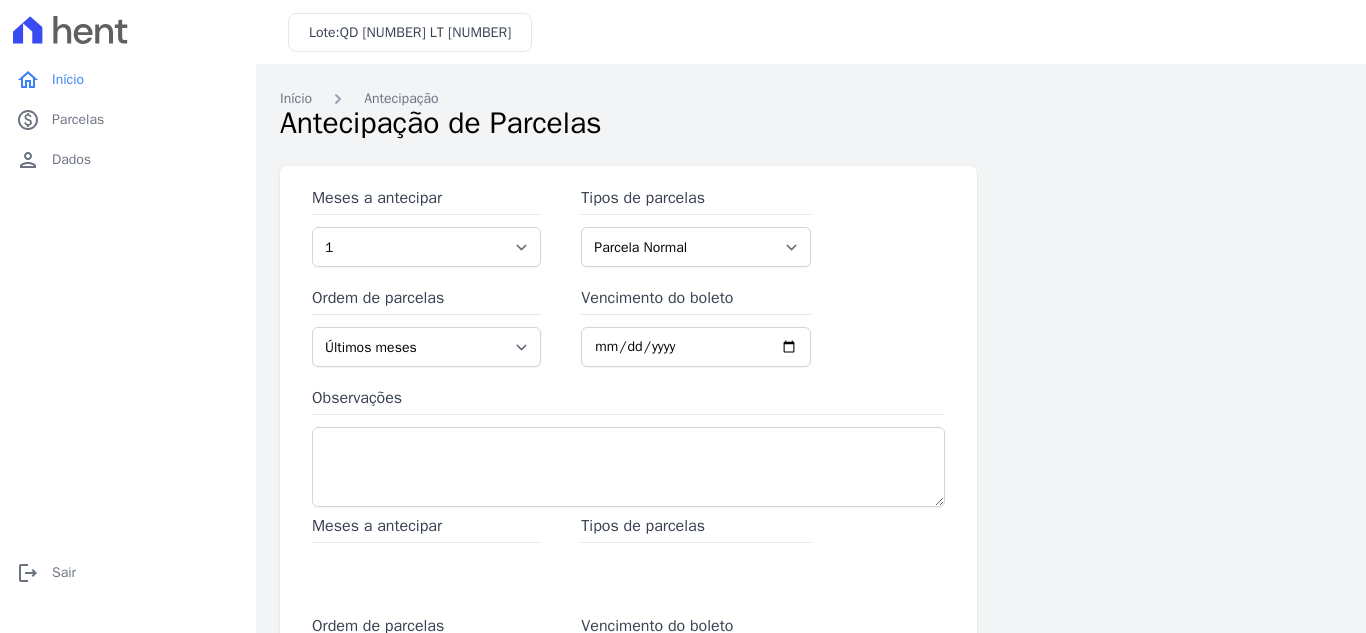 click on "Observações" at bounding box center (628, 400) 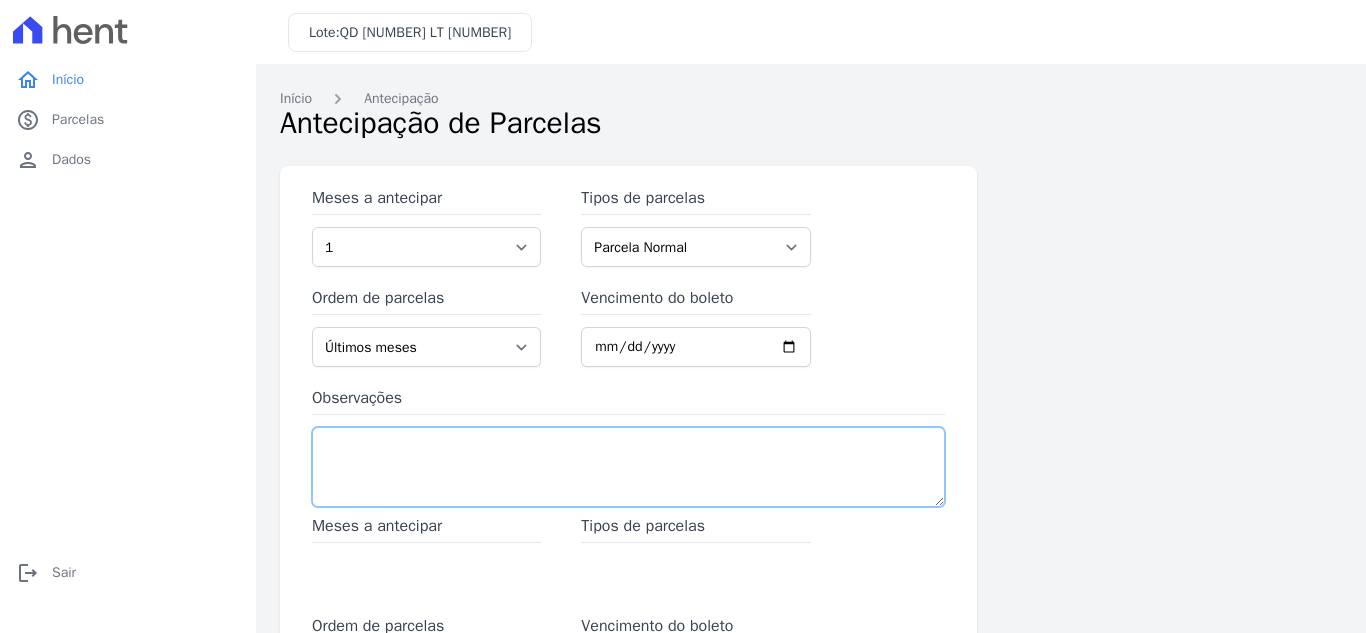 click on "Observações" at bounding box center (628, 467) 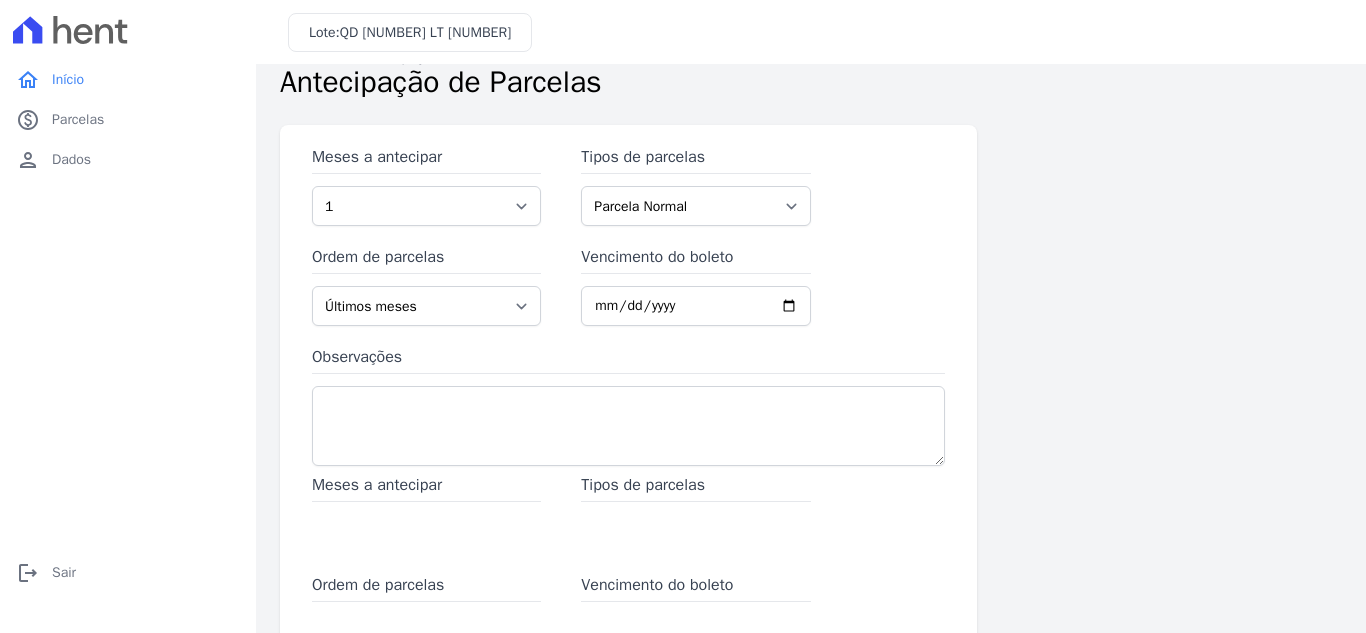 scroll, scrollTop: 80, scrollLeft: 0, axis: vertical 